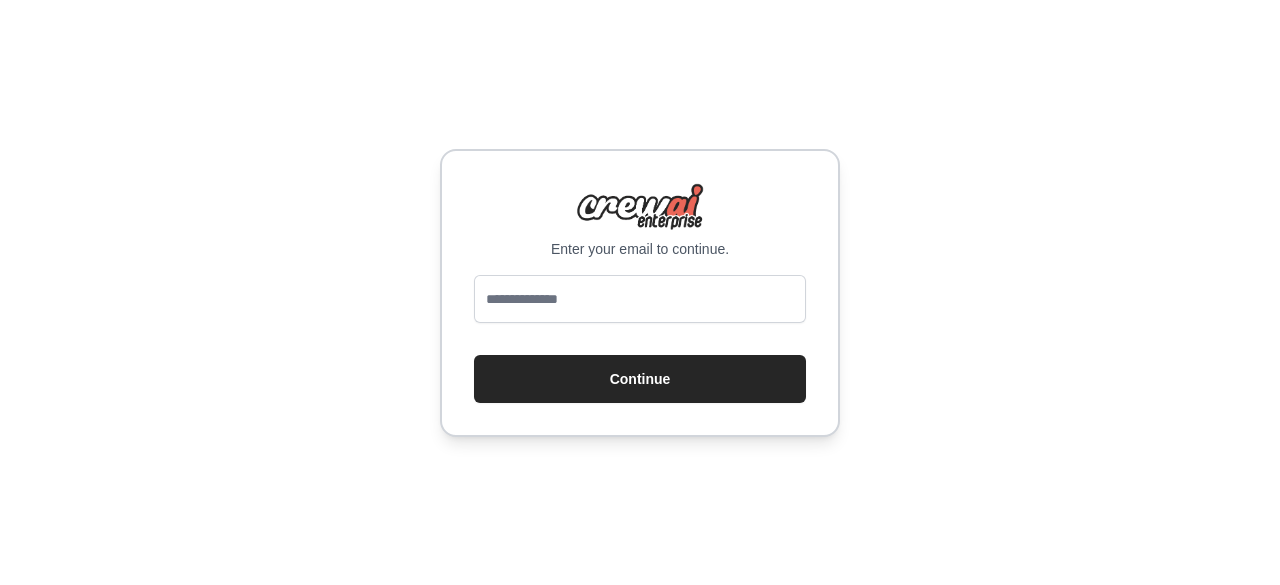 scroll, scrollTop: 0, scrollLeft: 0, axis: both 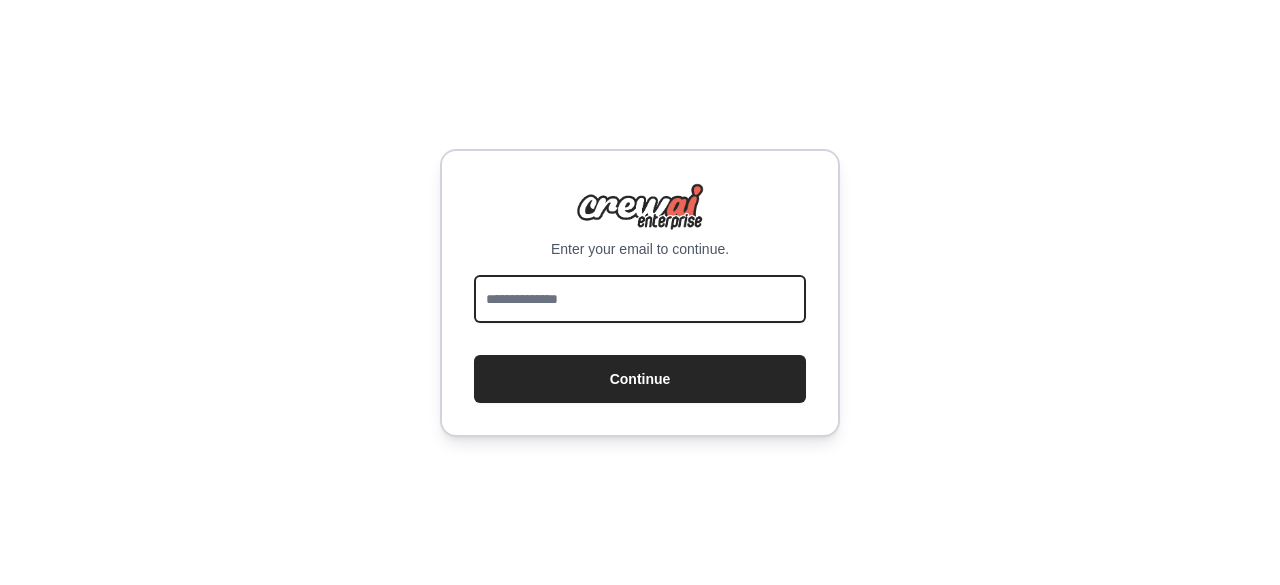 click at bounding box center [640, 299] 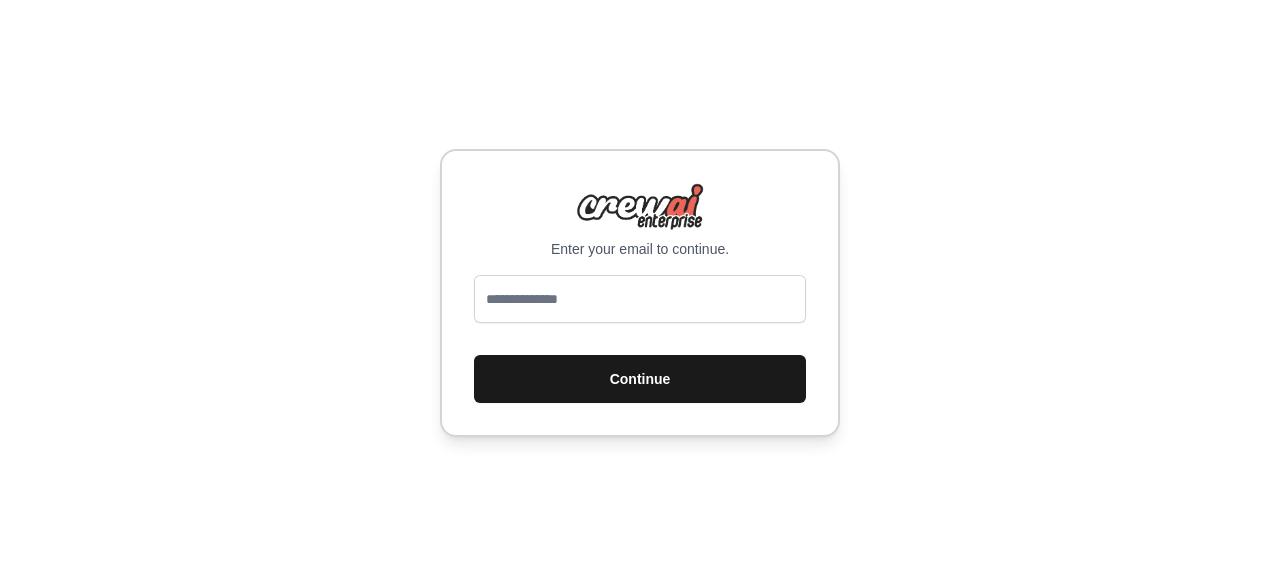 drag, startPoint x: 607, startPoint y: 322, endPoint x: 677, endPoint y: 375, distance: 87.80091 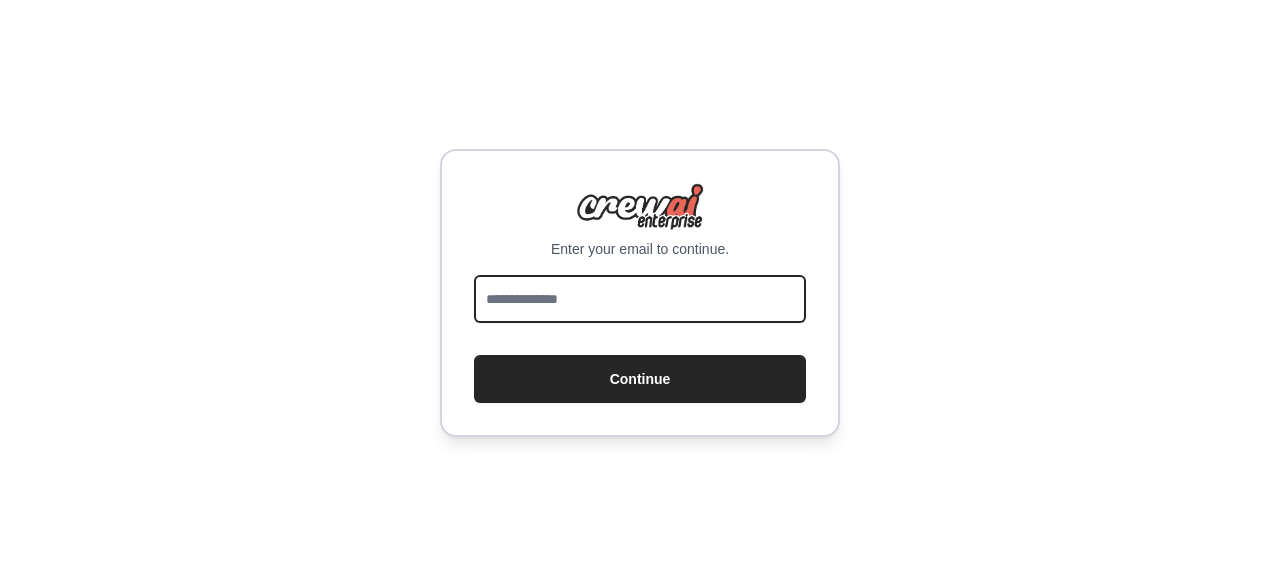 click at bounding box center [640, 299] 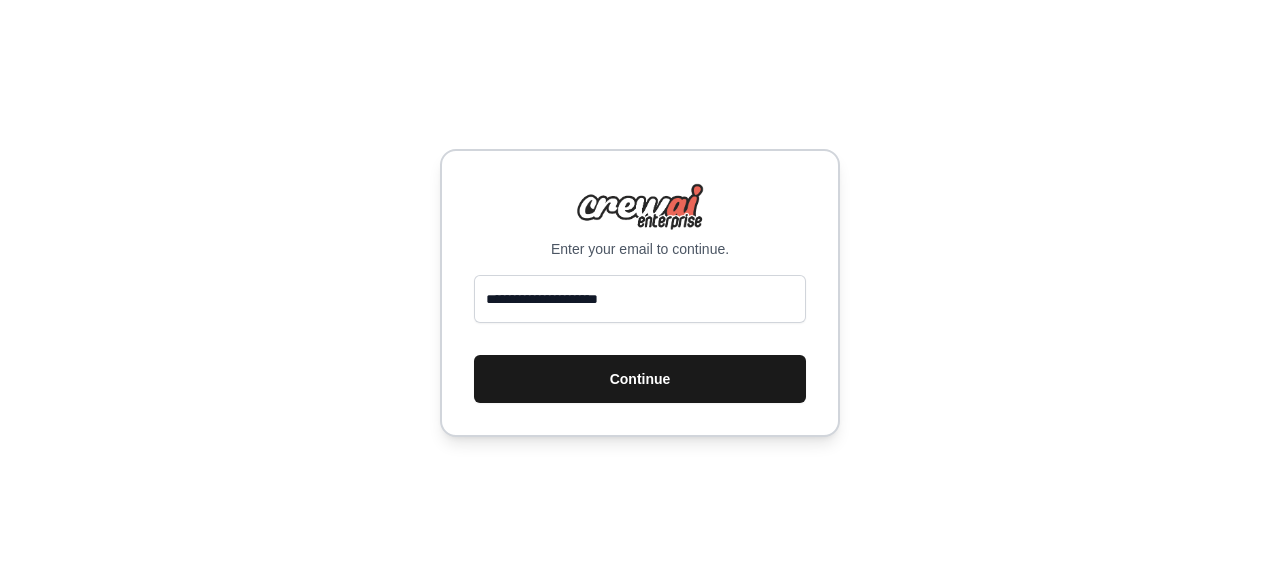 click on "Continue" at bounding box center [640, 379] 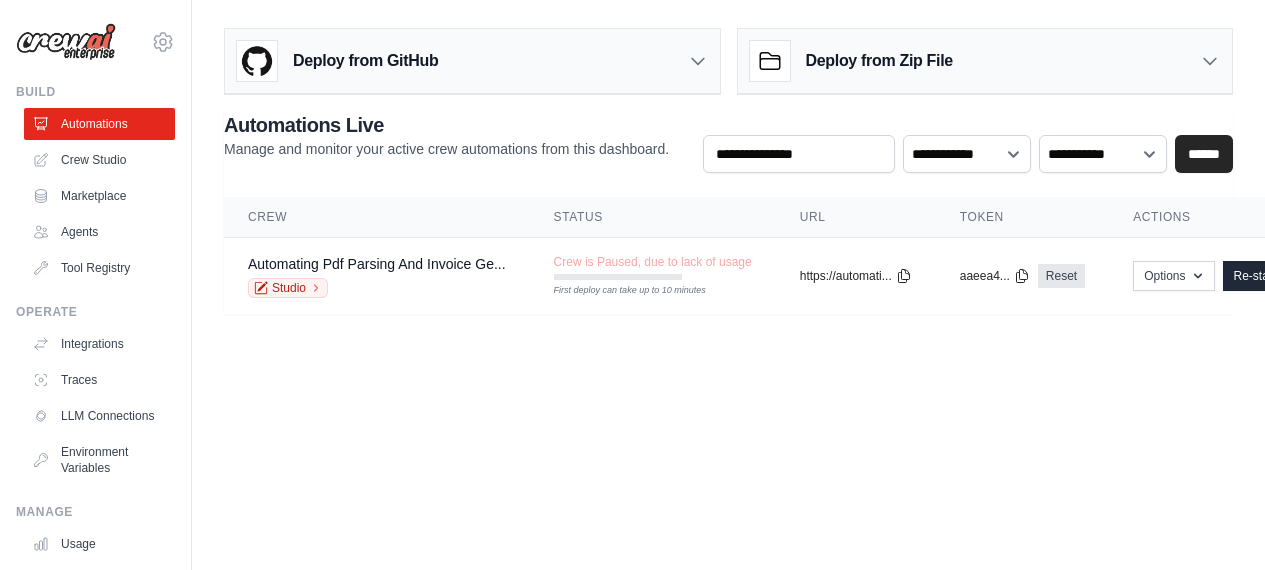 scroll, scrollTop: 0, scrollLeft: 0, axis: both 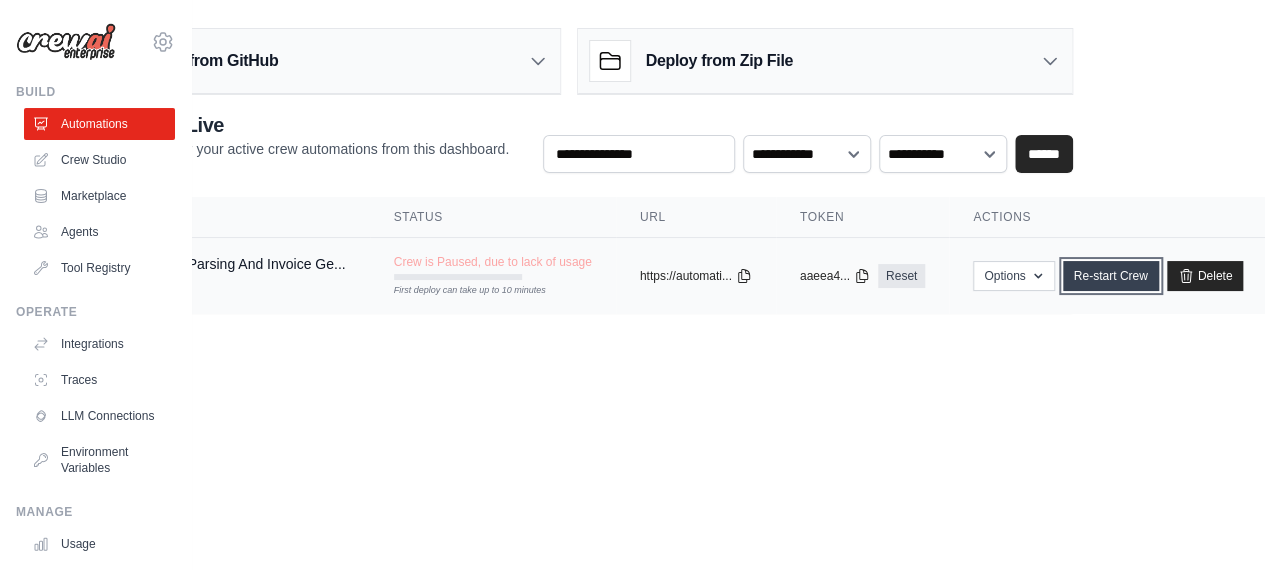 click on "Re-start Crew" at bounding box center [1111, 276] 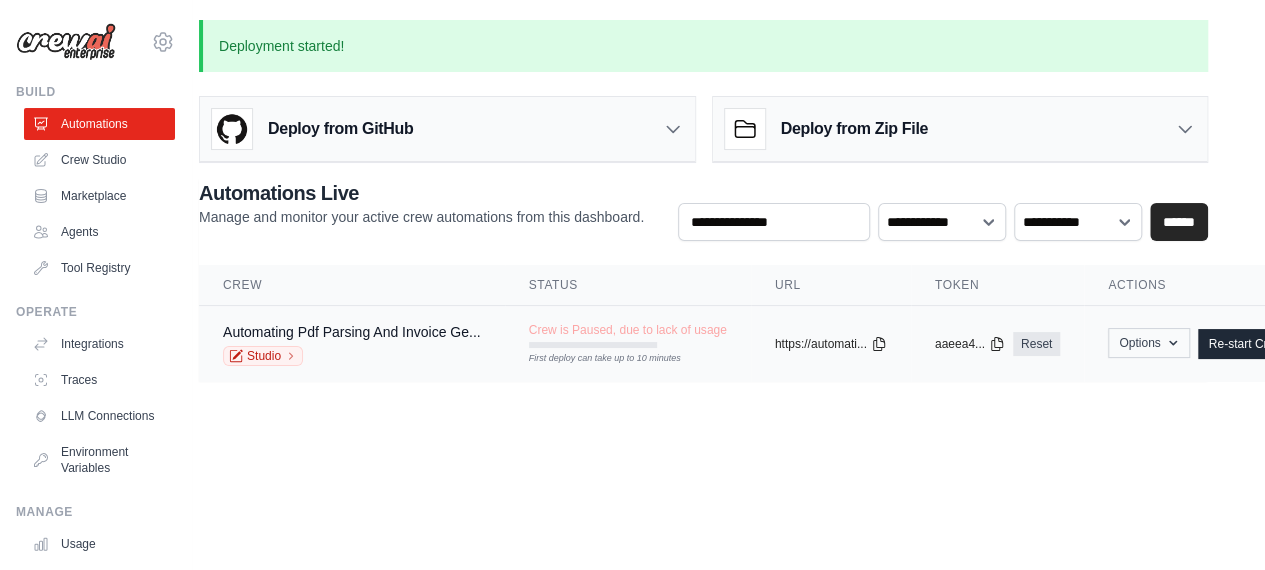scroll, scrollTop: 0, scrollLeft: 160, axis: horizontal 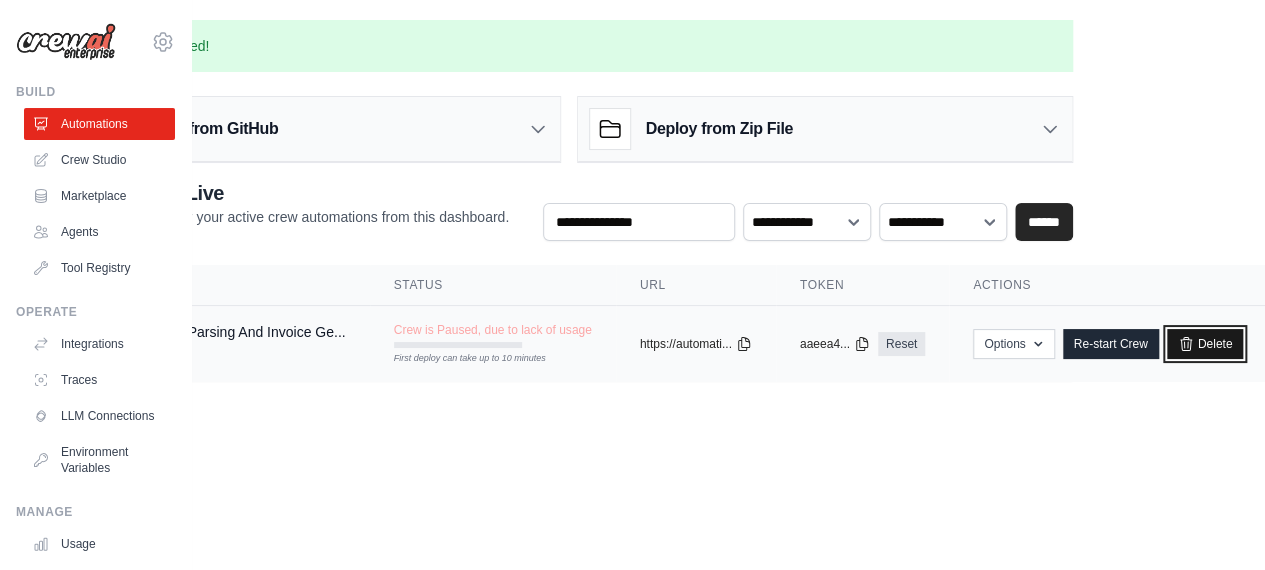 click on "Delete" at bounding box center [1205, 344] 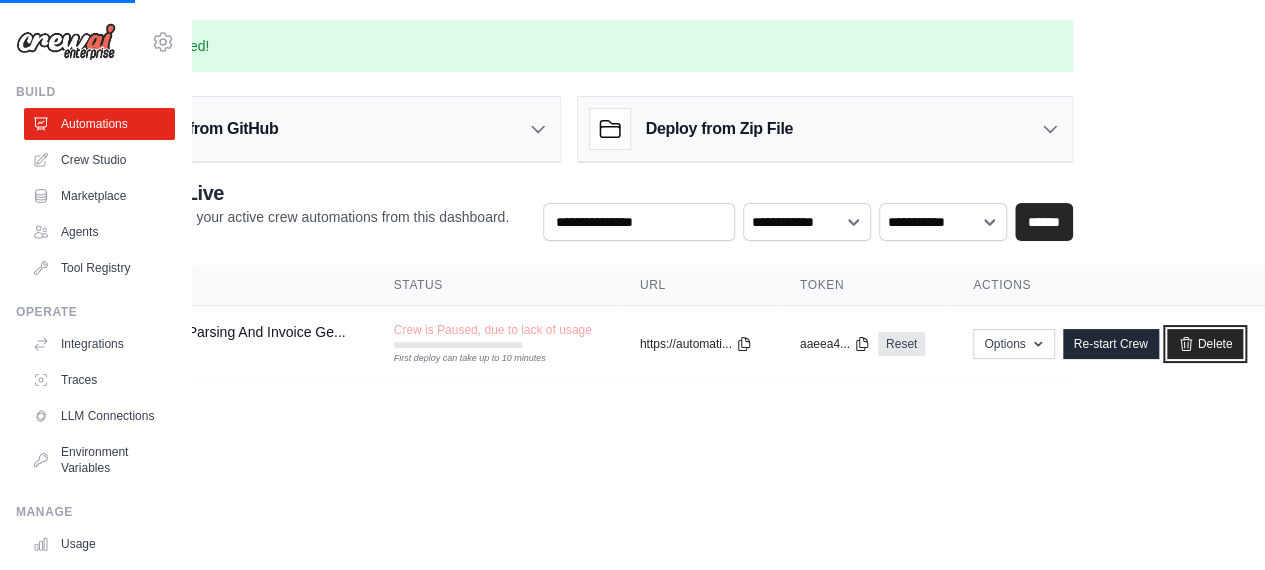 scroll, scrollTop: 0, scrollLeft: 0, axis: both 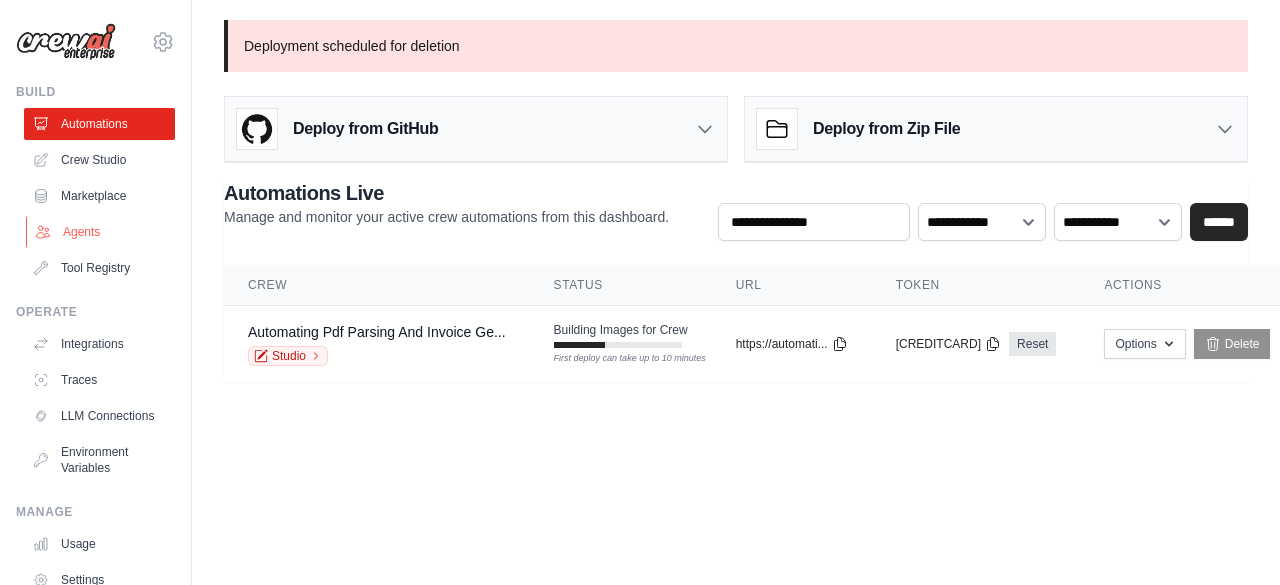 click on "Agents" at bounding box center (101, 232) 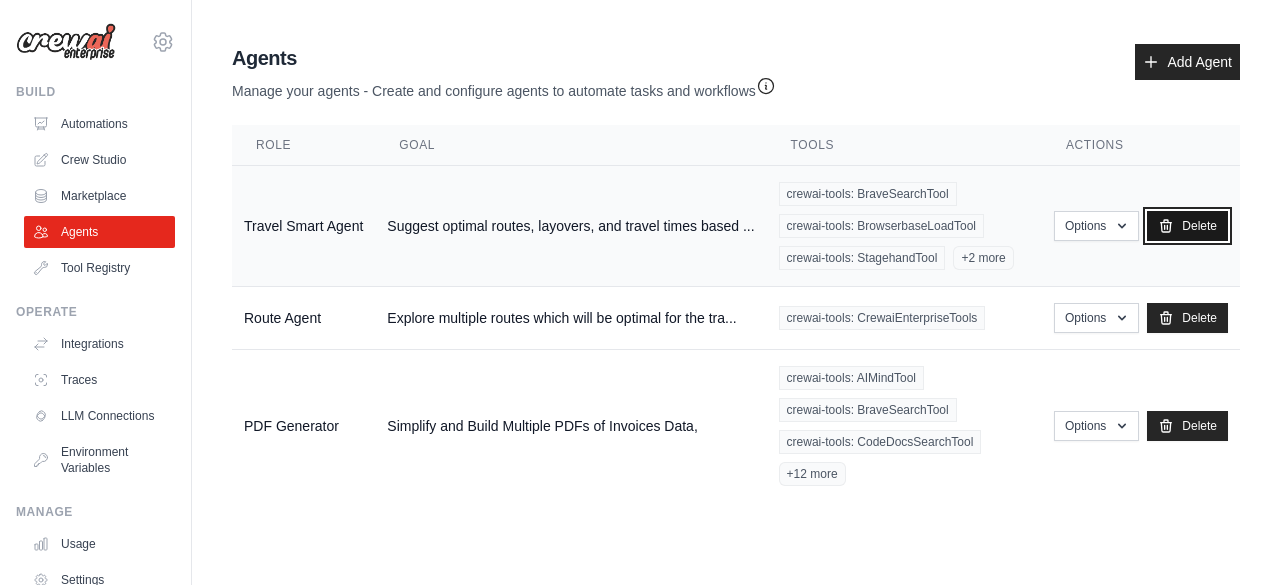 click 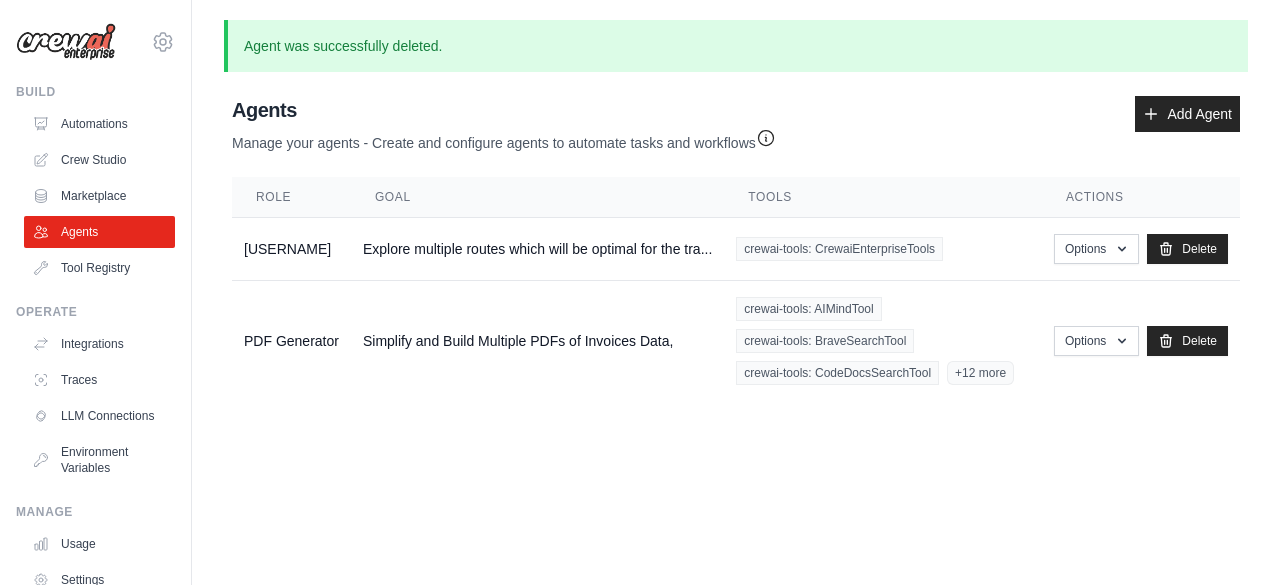 scroll, scrollTop: 0, scrollLeft: 0, axis: both 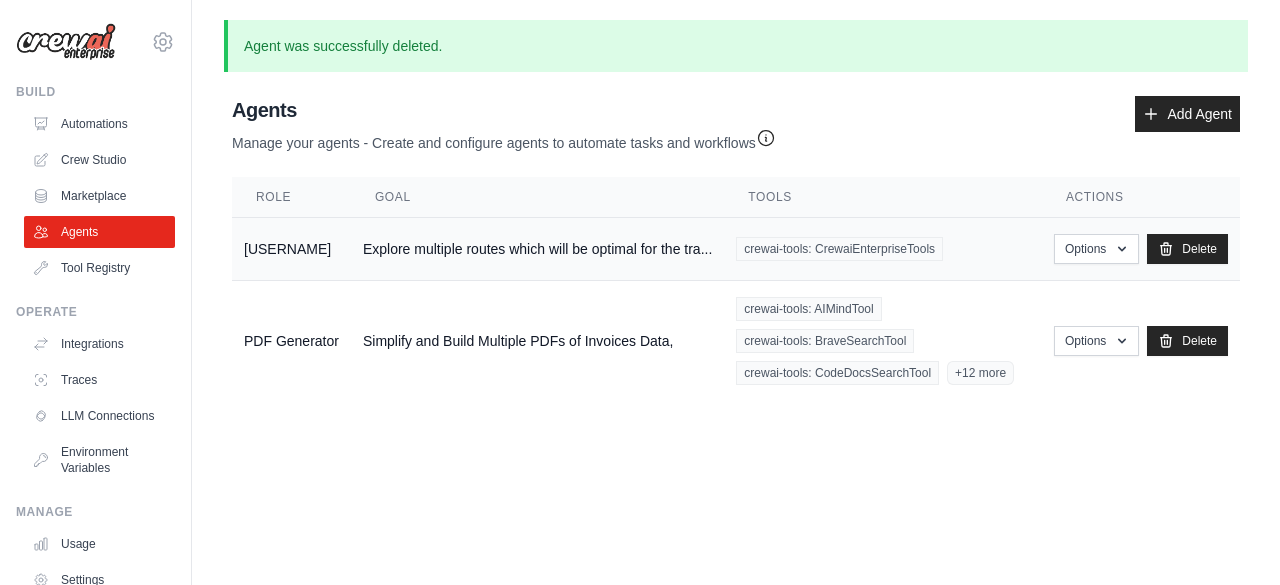 click on "Options
Show
Edit
Delete" at bounding box center (1141, 249) 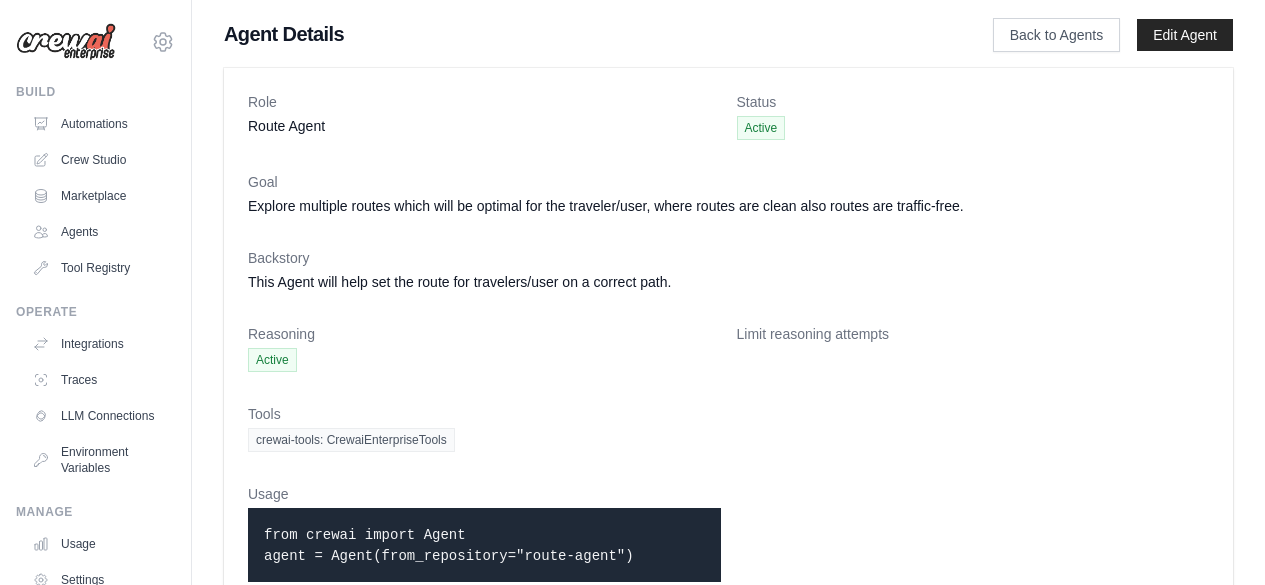 scroll, scrollTop: 0, scrollLeft: 0, axis: both 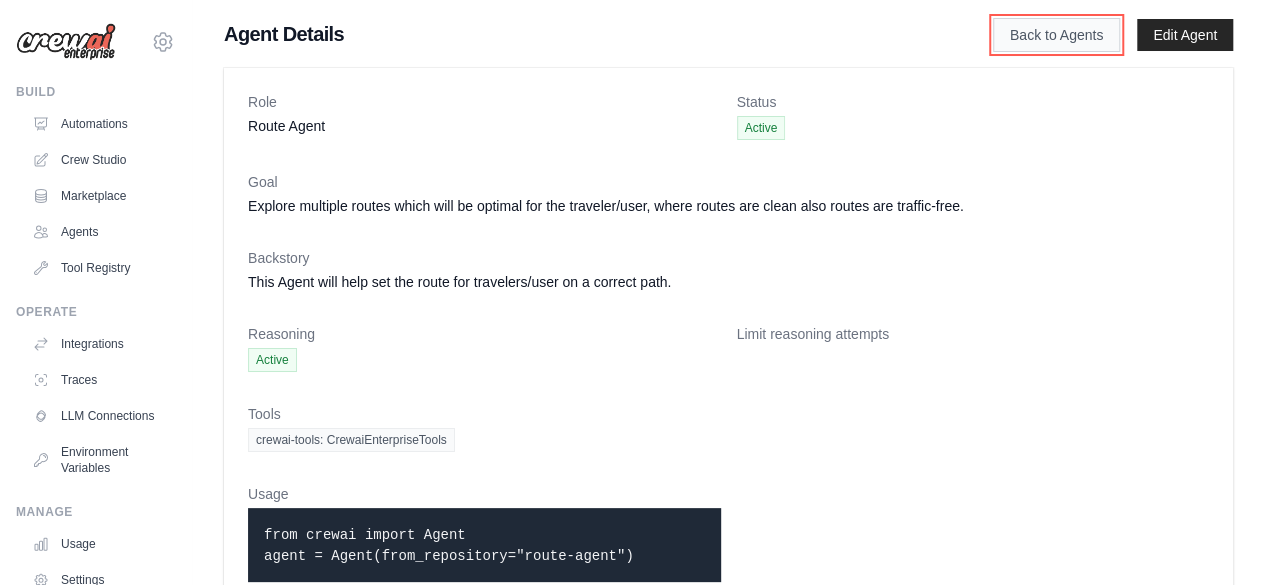 click on "Back to Agents" at bounding box center (1056, 35) 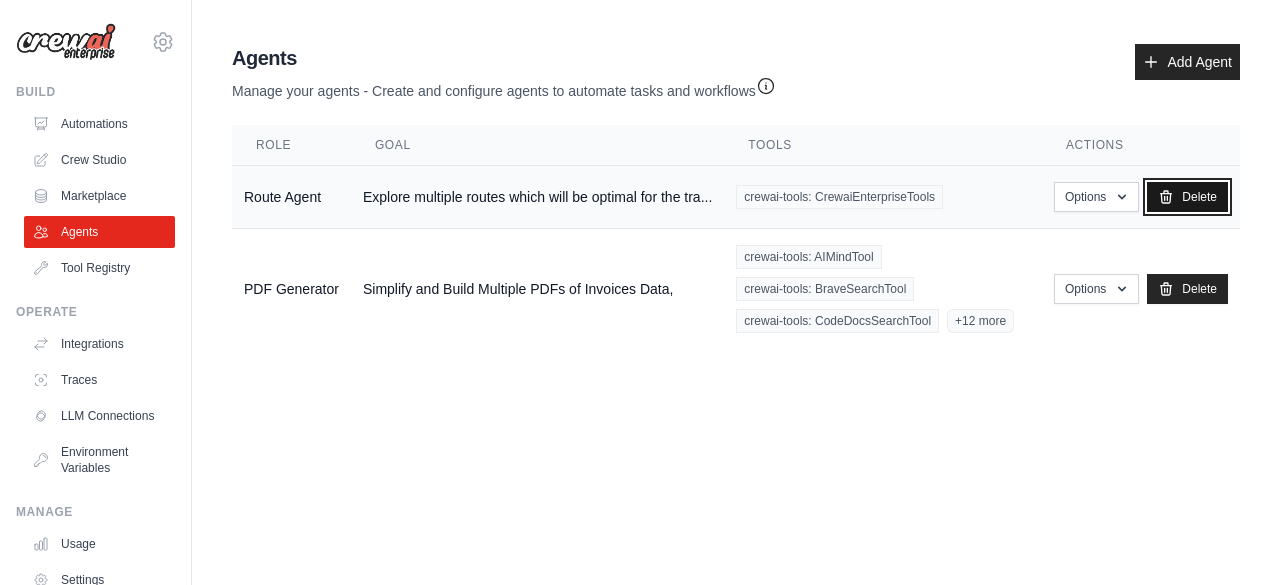 click on "Delete" at bounding box center [1187, 197] 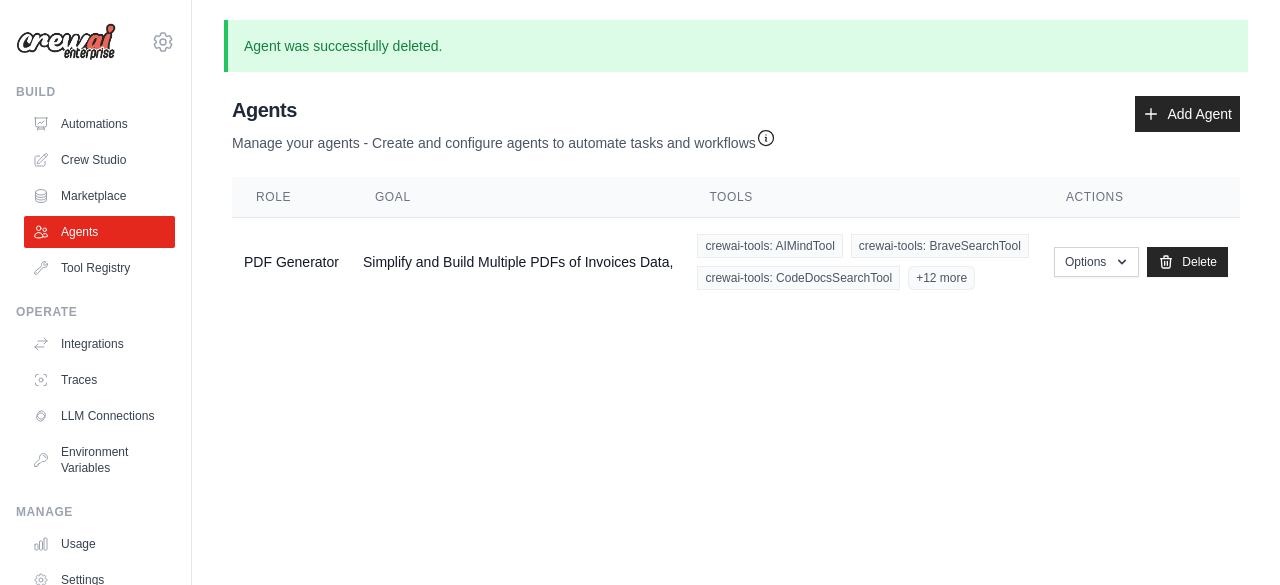 scroll, scrollTop: 0, scrollLeft: 0, axis: both 